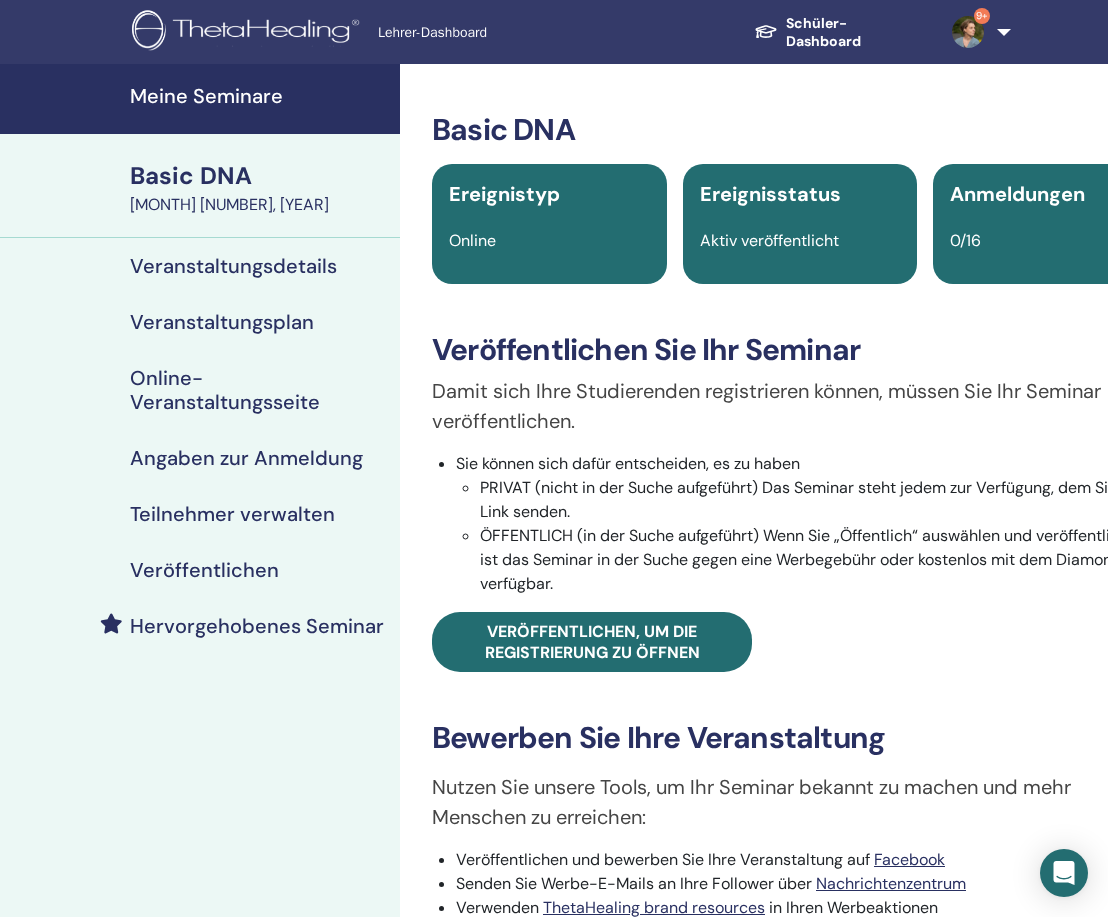 scroll, scrollTop: 626, scrollLeft: 0, axis: vertical 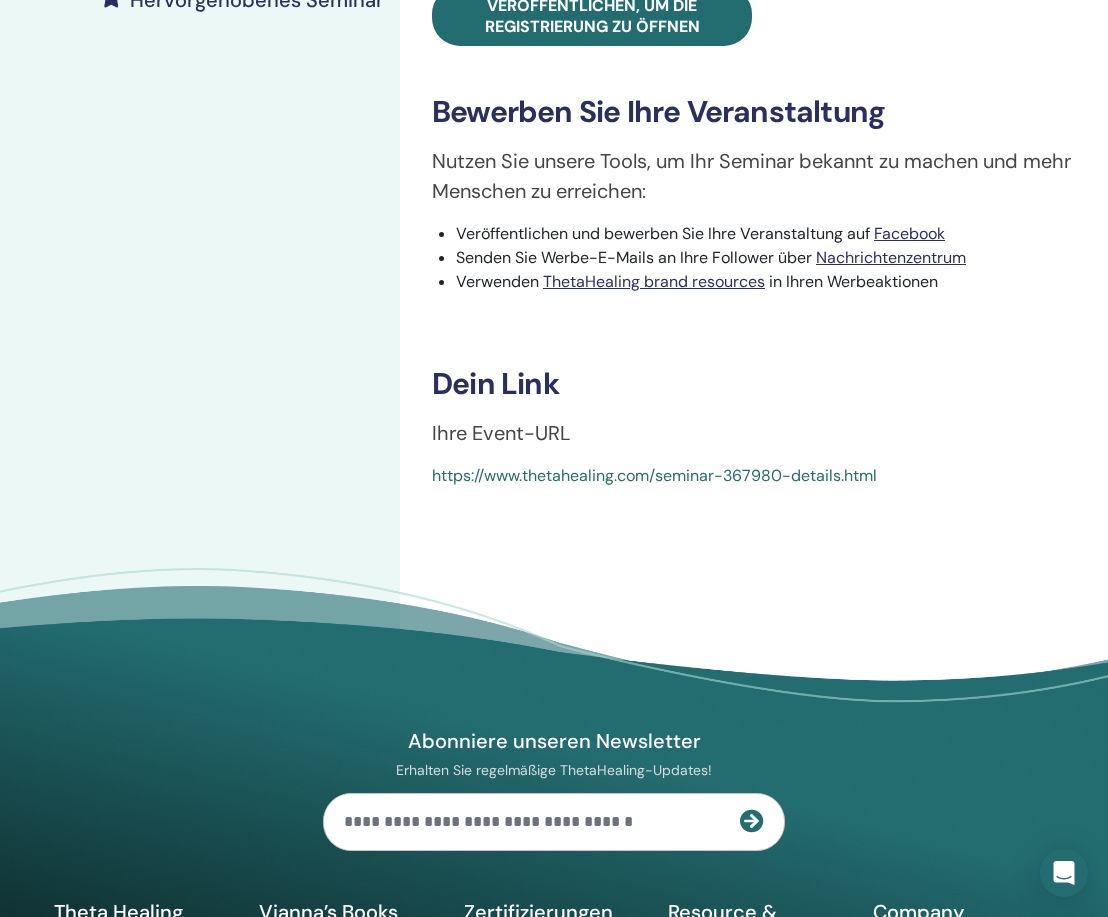 click on "Basic DNA Ereignistyp Online Ereignisstatus Aktiv veröffentlicht Anmeldungen 0/16 Veröffentlichen Sie Ihr Seminar Damit sich Ihre Studierenden registrieren können, müssen Sie Ihr Seminar veröffentlichen. Sie können sich dafür entscheiden, es zu haben PRIVAT (nicht in der Suche aufgeführt) Das Seminar steht jedem zur Verfügung, dem Sie Ihren Link senden. ÖFFENTLICH (in der Suche aufgeführt) Wenn Sie „Öffentlich“ auswählen und veröffentlichen, ist das Seminar in der Suche gegen eine Werbegebühr oder kostenlos mit dem Diamond-Plan verfügbar. Veröffentlichen, um die Registrierung zu öffnen Bewerben Sie Ihre Veranstaltung Nutzen Sie unsere Tools, um Ihr Seminar bekannt zu machen und mehr Menschen zu erreichen: Veröffentlichen und bewerben Sie Ihre Veranstaltung auf   Facebook Senden Sie Werbe-E-Mails an Ihre Follower über   Nachrichtenzentrum Verwenden   ThetaHealing brand resources   in Ihren Werbeaktionen Dein Link Ihre Event-URL https://www.thetahealing.com/seminar-367980-details.html" at bounding box center [800, 103] 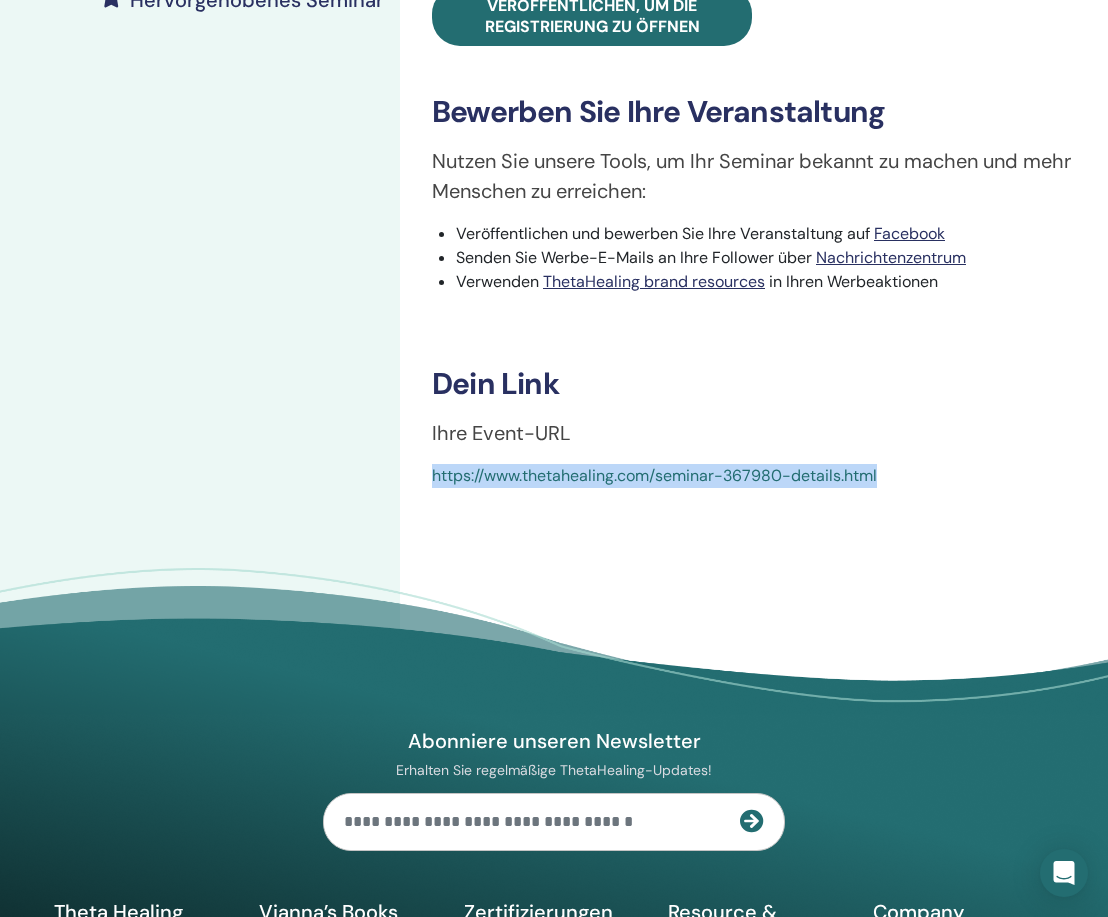 drag, startPoint x: 426, startPoint y: 473, endPoint x: 886, endPoint y: 482, distance: 460.08804 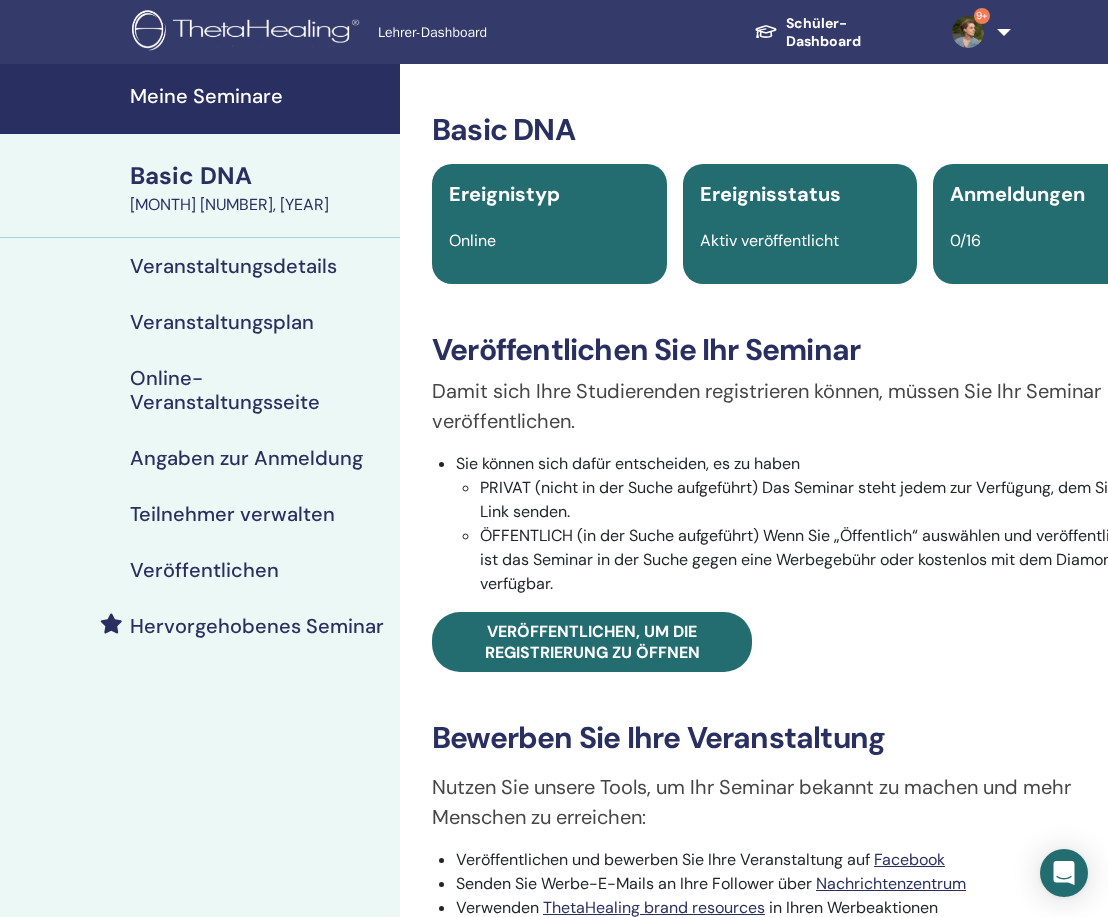 scroll, scrollTop: 0, scrollLeft: 0, axis: both 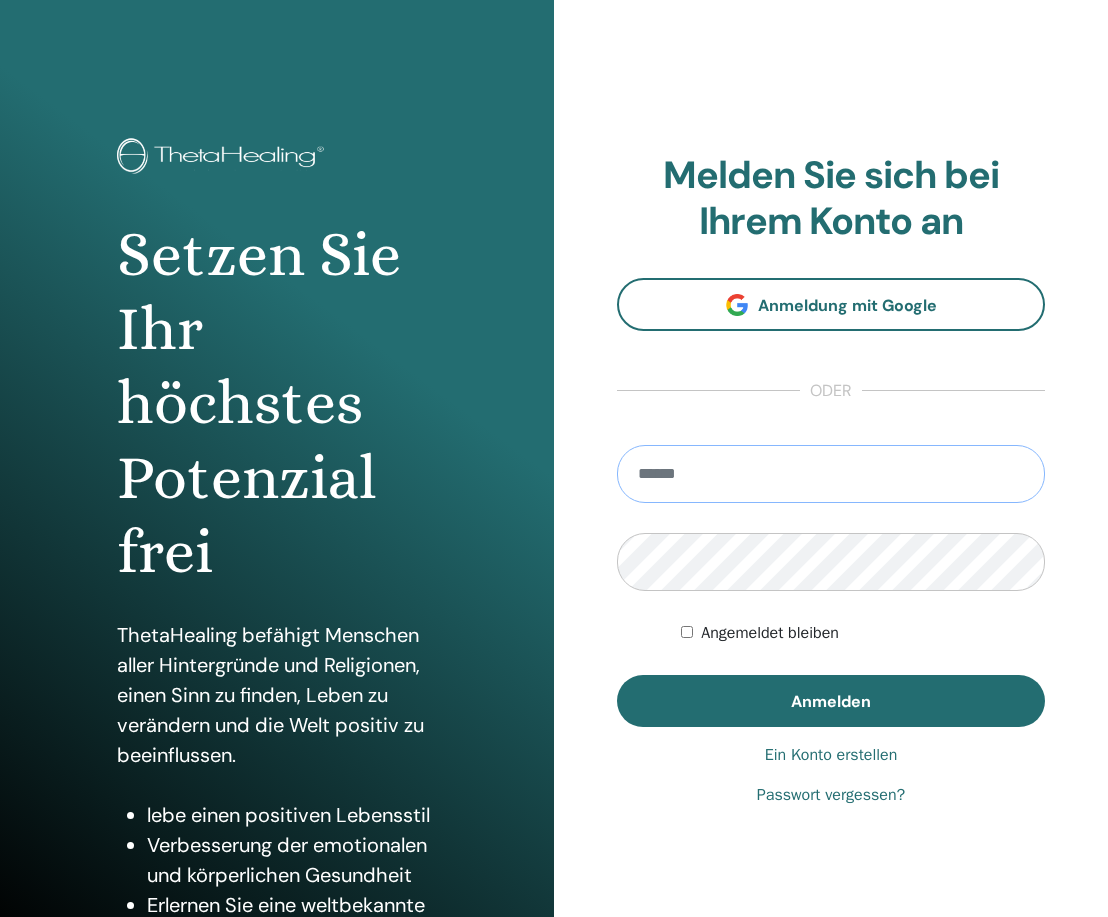 type on "**********" 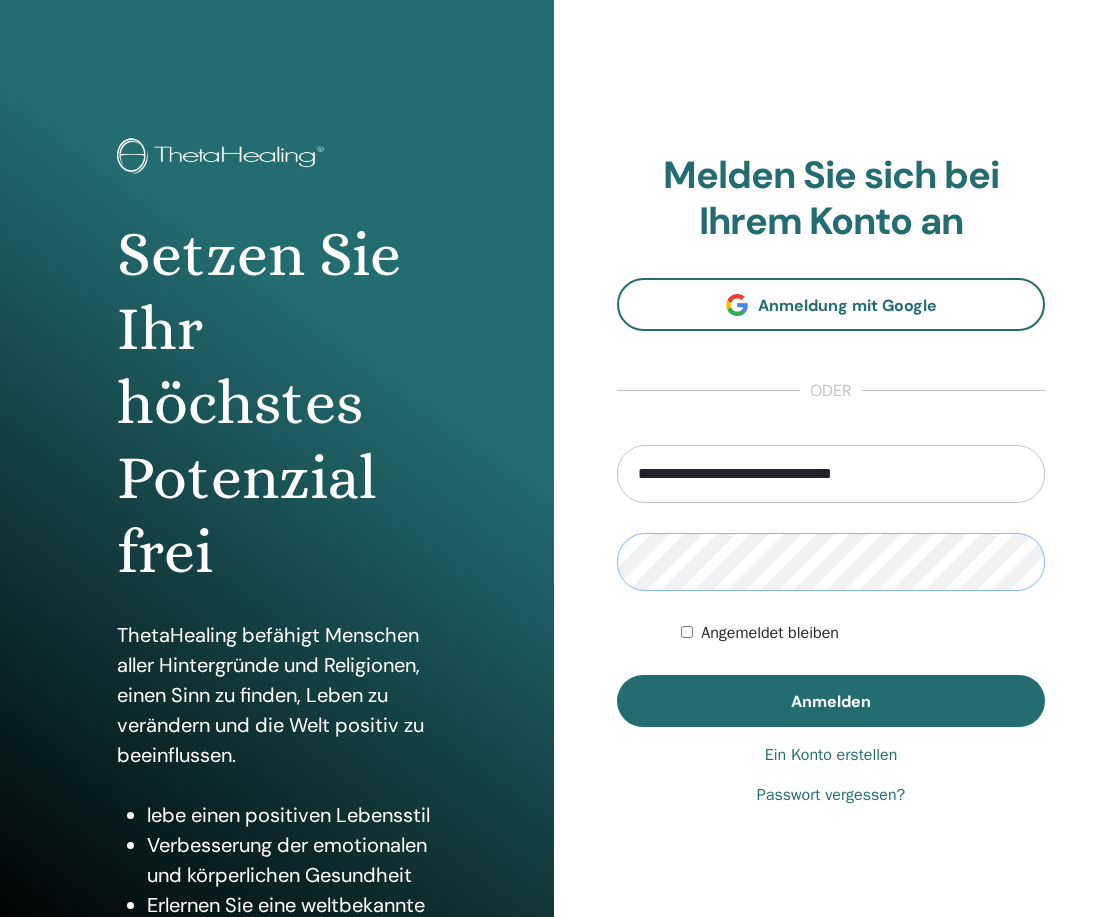 click on "Anmelden" at bounding box center (831, 701) 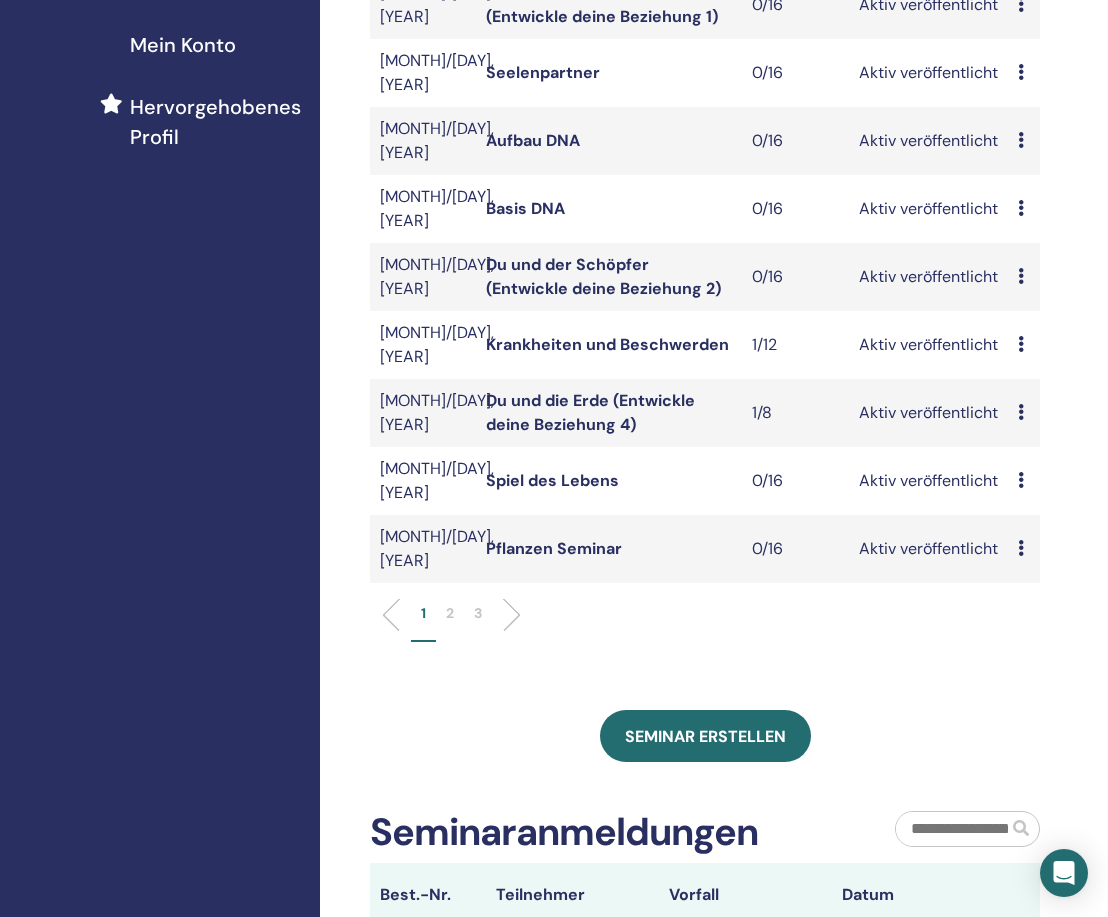 scroll, scrollTop: 557, scrollLeft: 0, axis: vertical 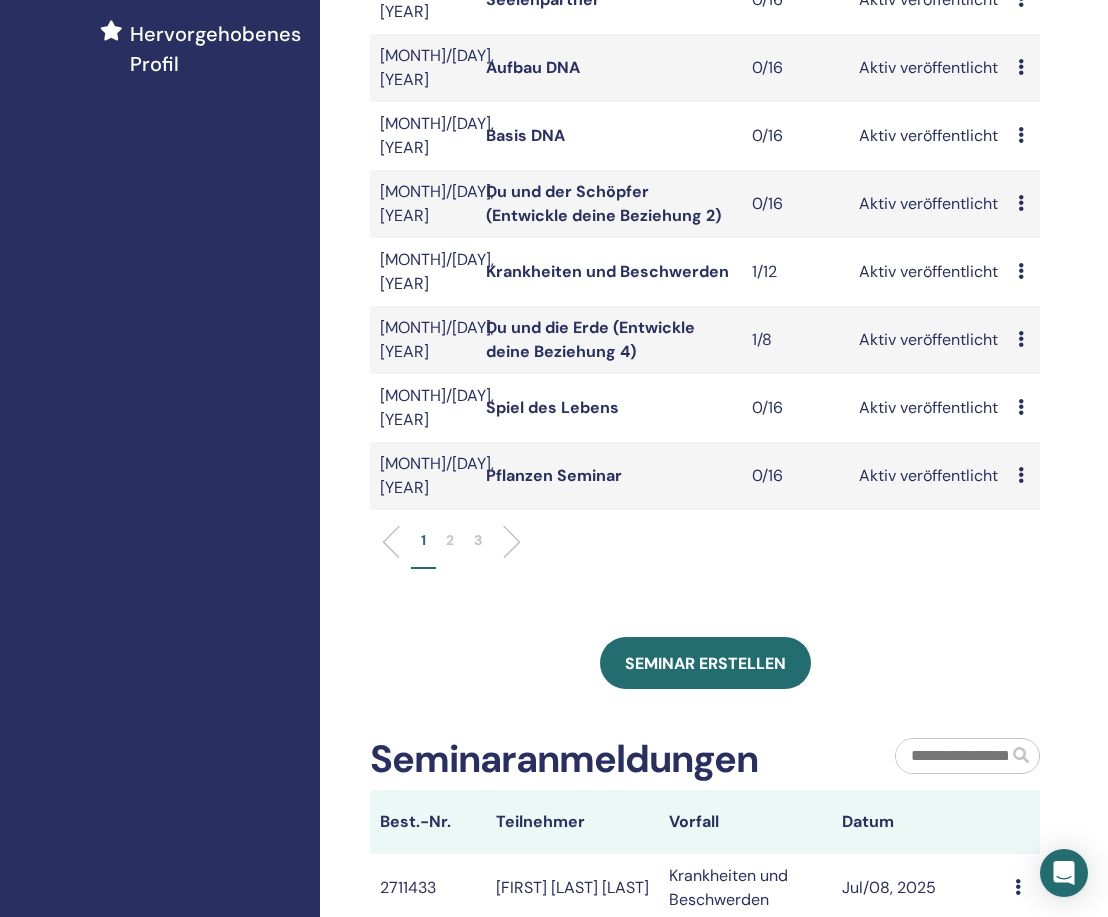 click on "2" at bounding box center (450, 540) 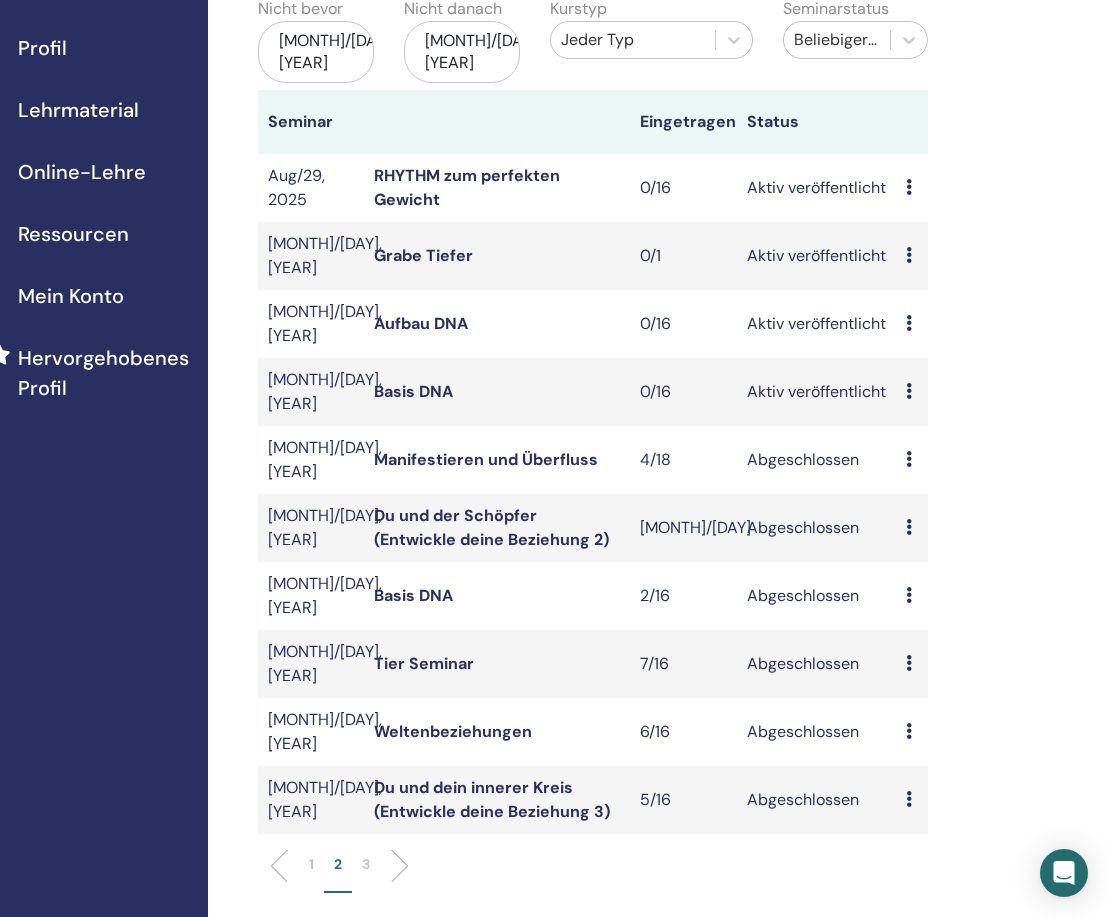 scroll, scrollTop: 212, scrollLeft: 112, axis: both 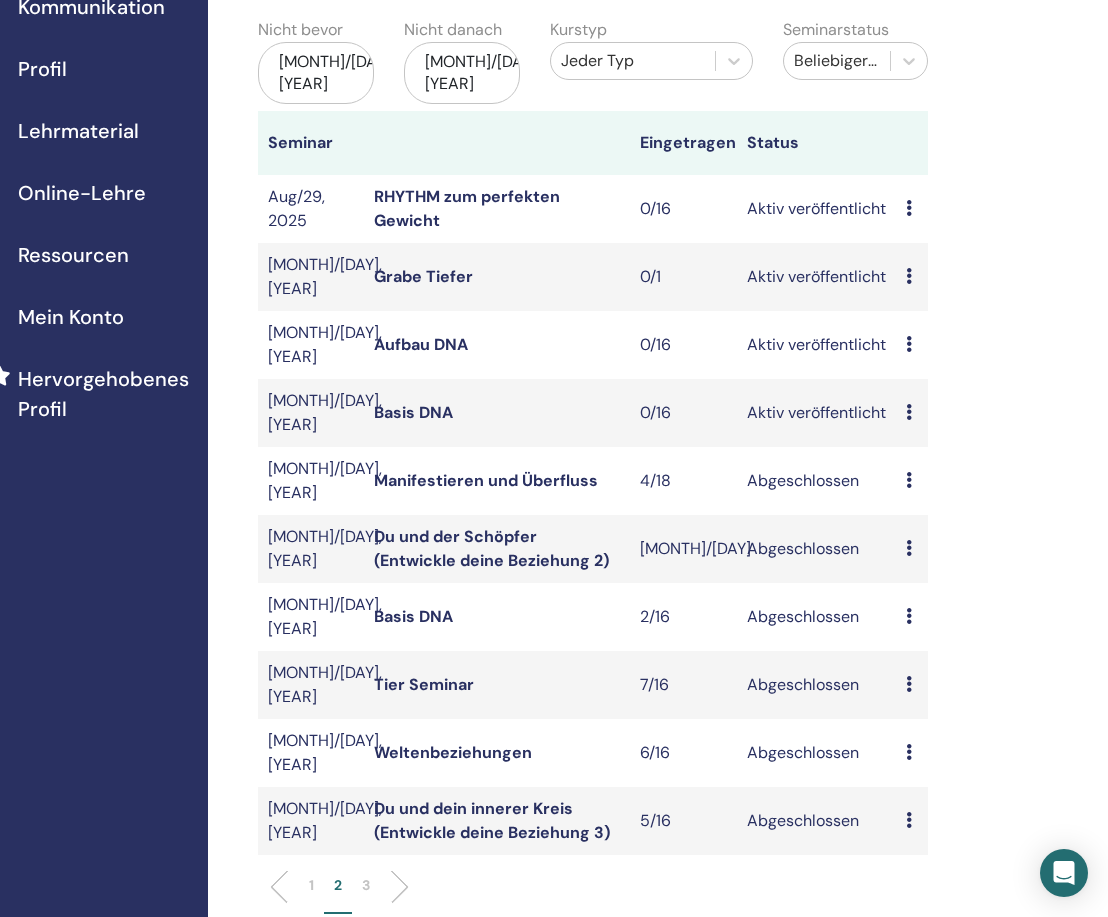 click on "Aufbau DNA" at bounding box center [421, 344] 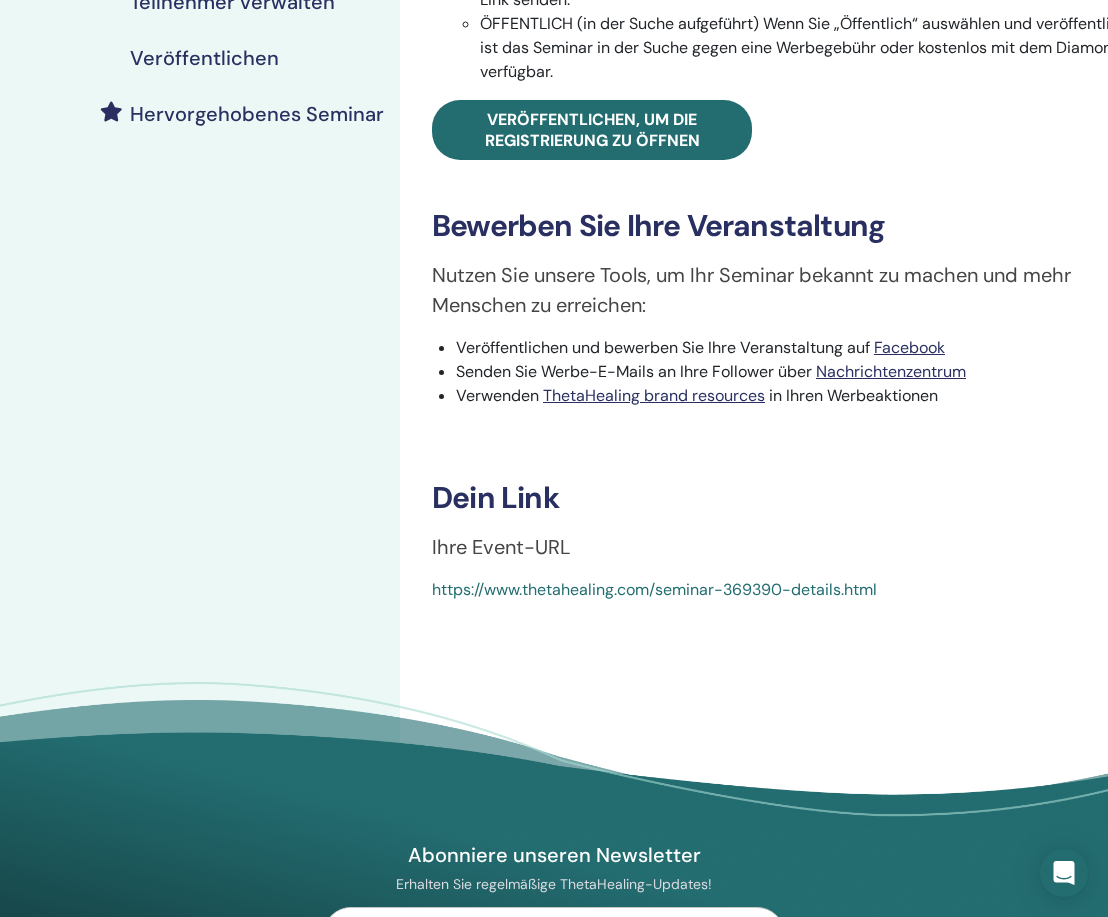 scroll, scrollTop: 540, scrollLeft: 0, axis: vertical 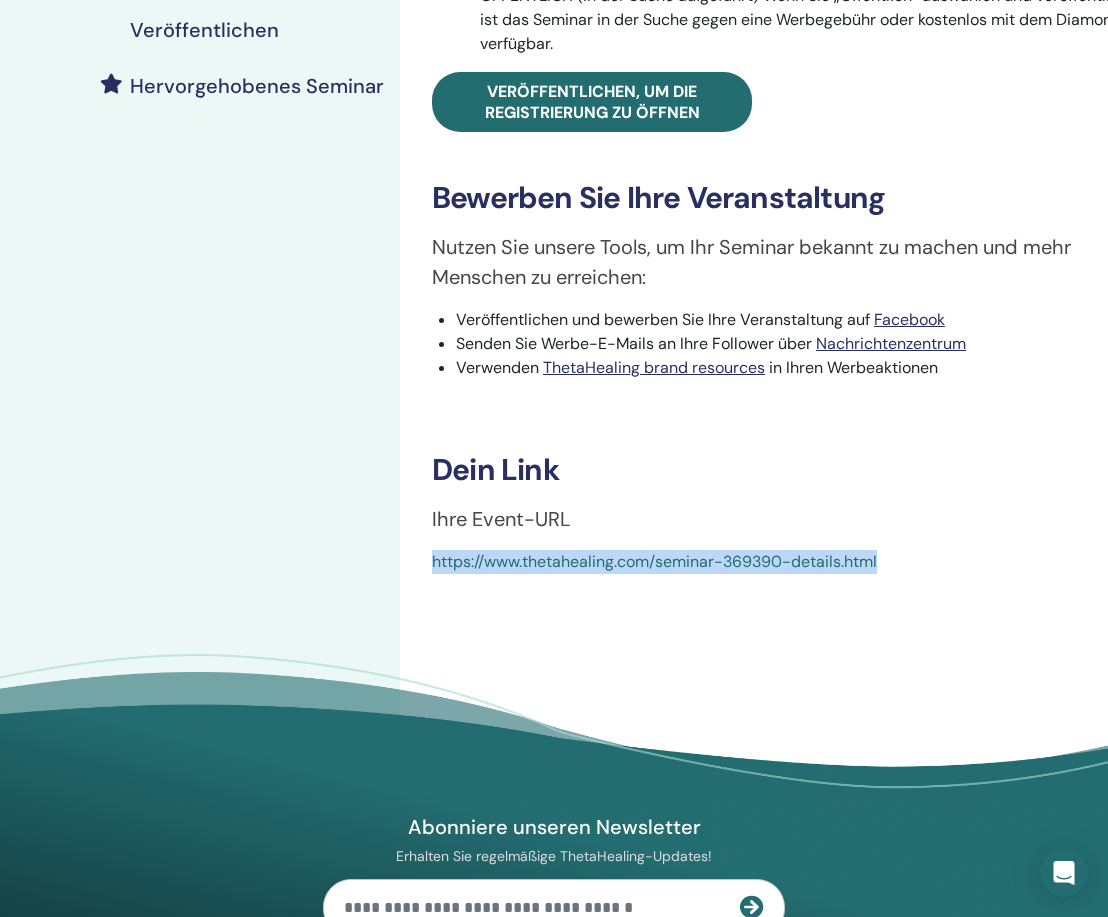 drag, startPoint x: 423, startPoint y: 563, endPoint x: 895, endPoint y: 568, distance: 472.0265 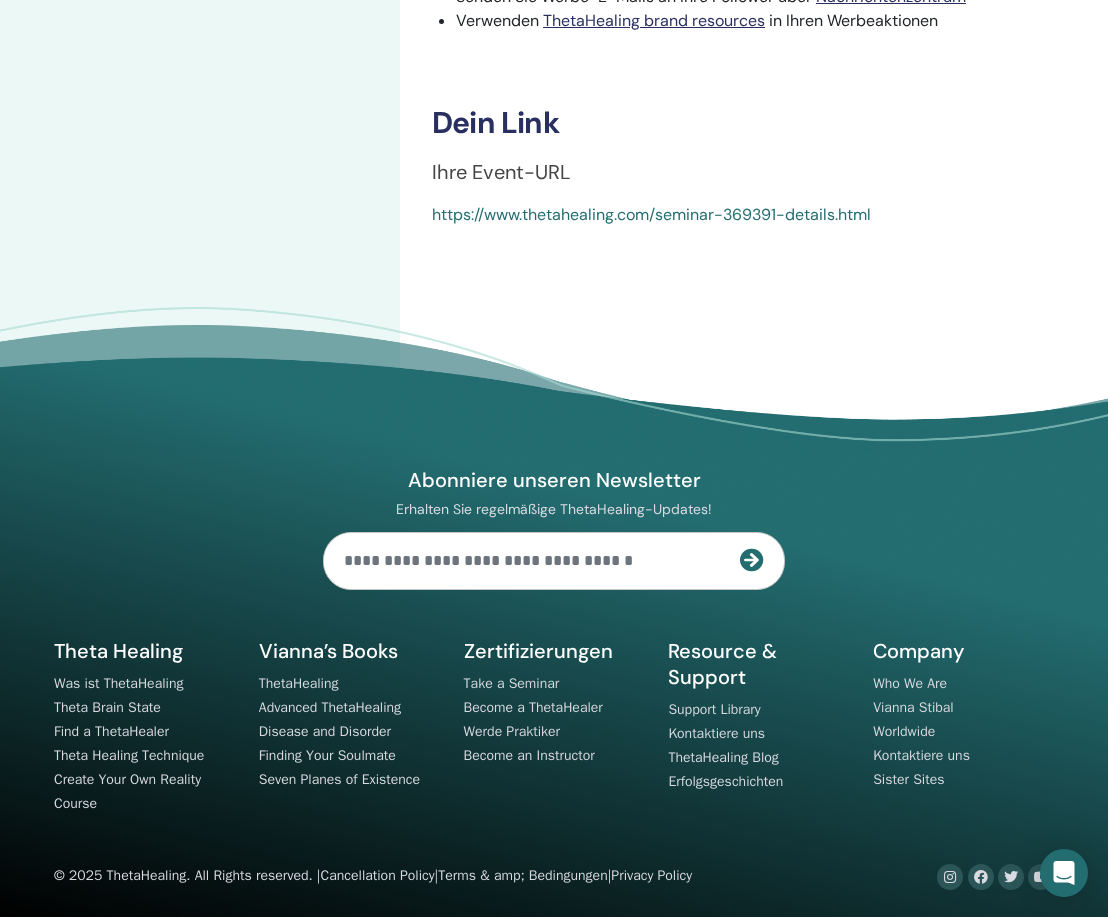 scroll, scrollTop: 886, scrollLeft: 0, axis: vertical 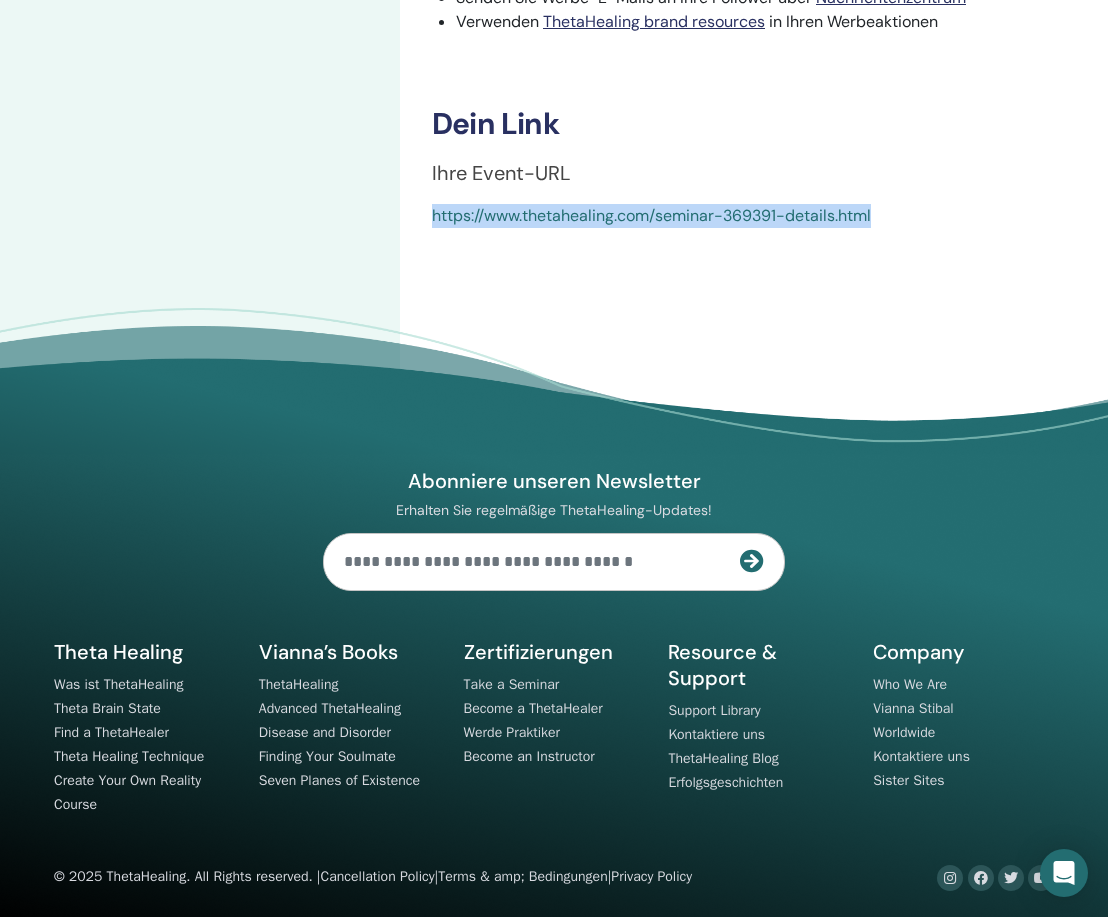 drag, startPoint x: 422, startPoint y: 215, endPoint x: 881, endPoint y: 217, distance: 459.00436 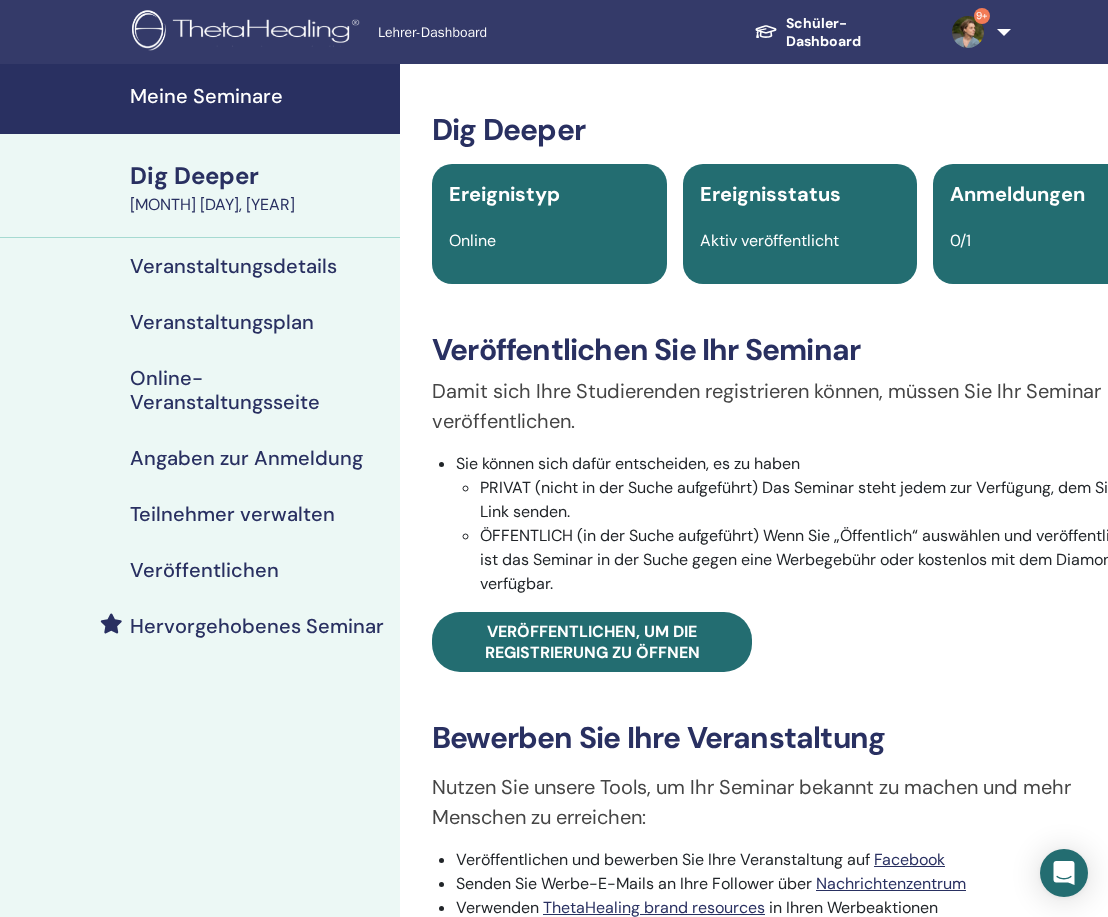 scroll, scrollTop: 0, scrollLeft: 0, axis: both 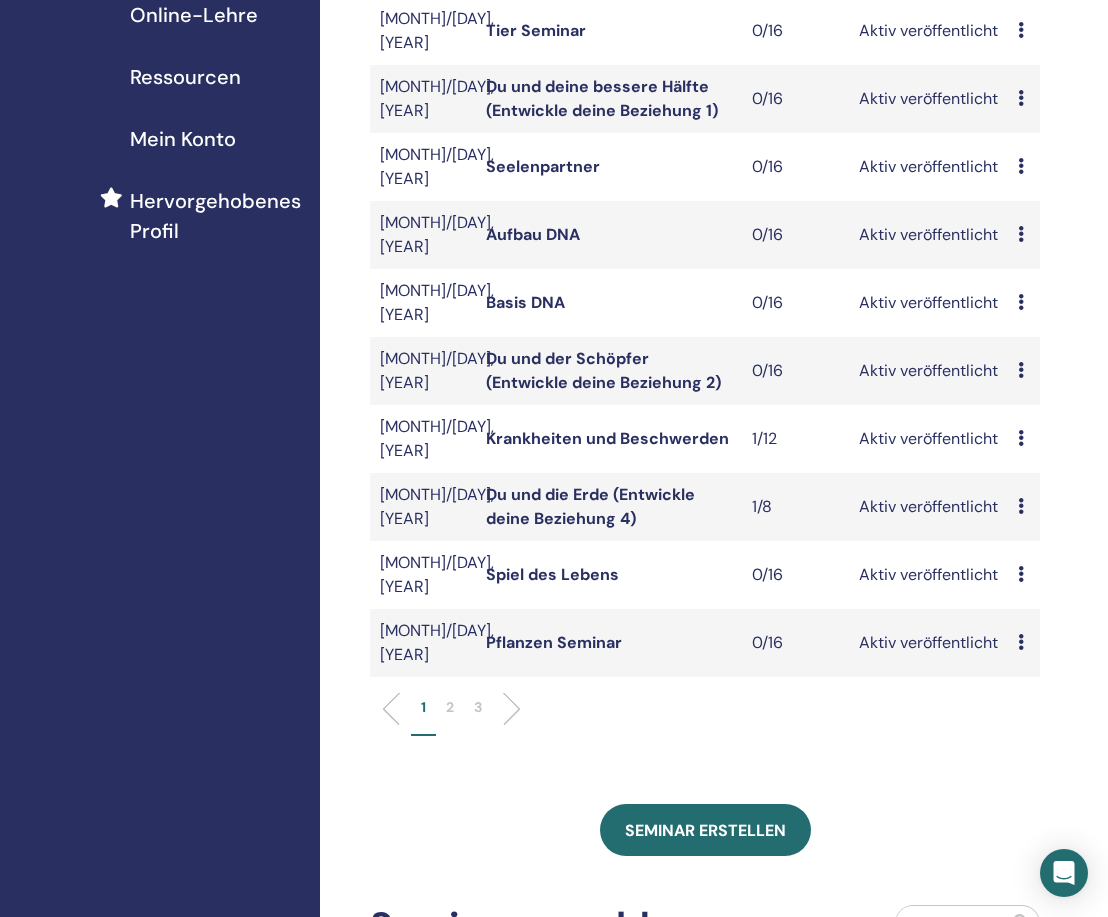 click on "2" at bounding box center [450, 707] 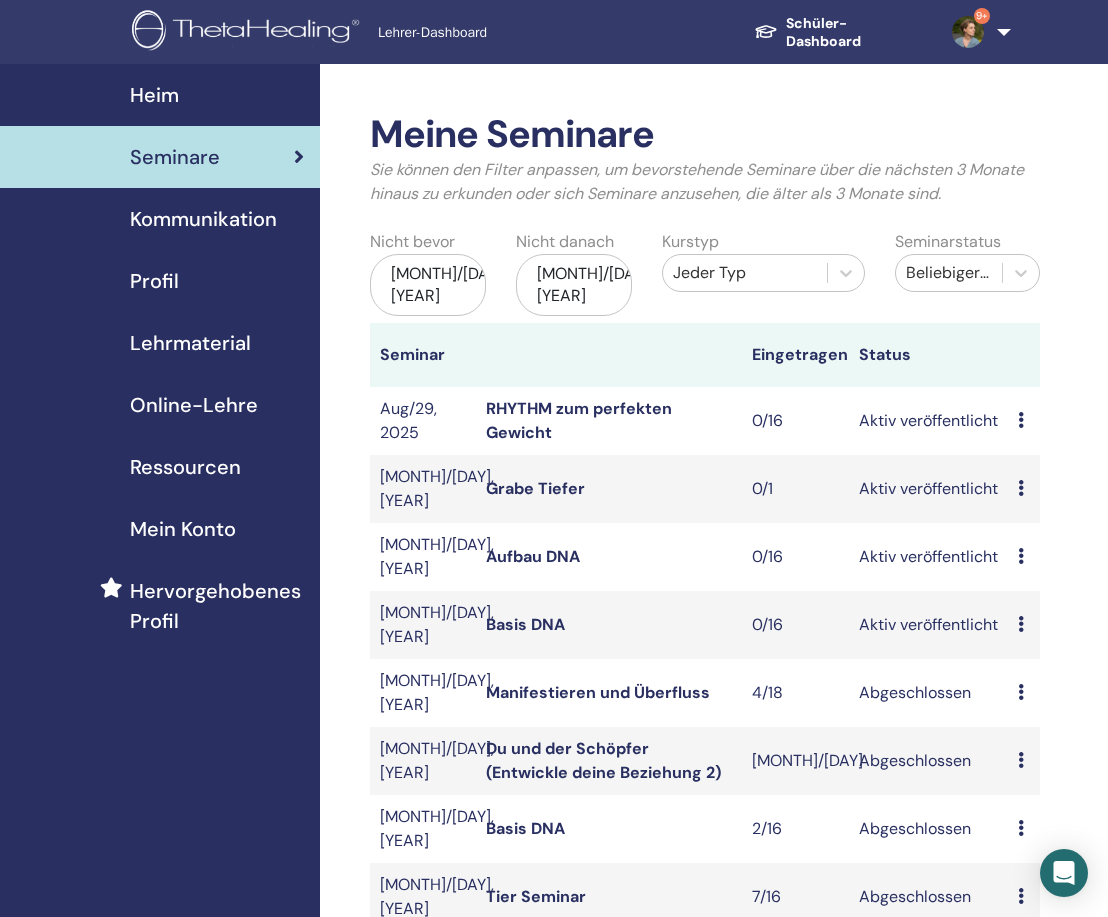 scroll, scrollTop: 0, scrollLeft: 0, axis: both 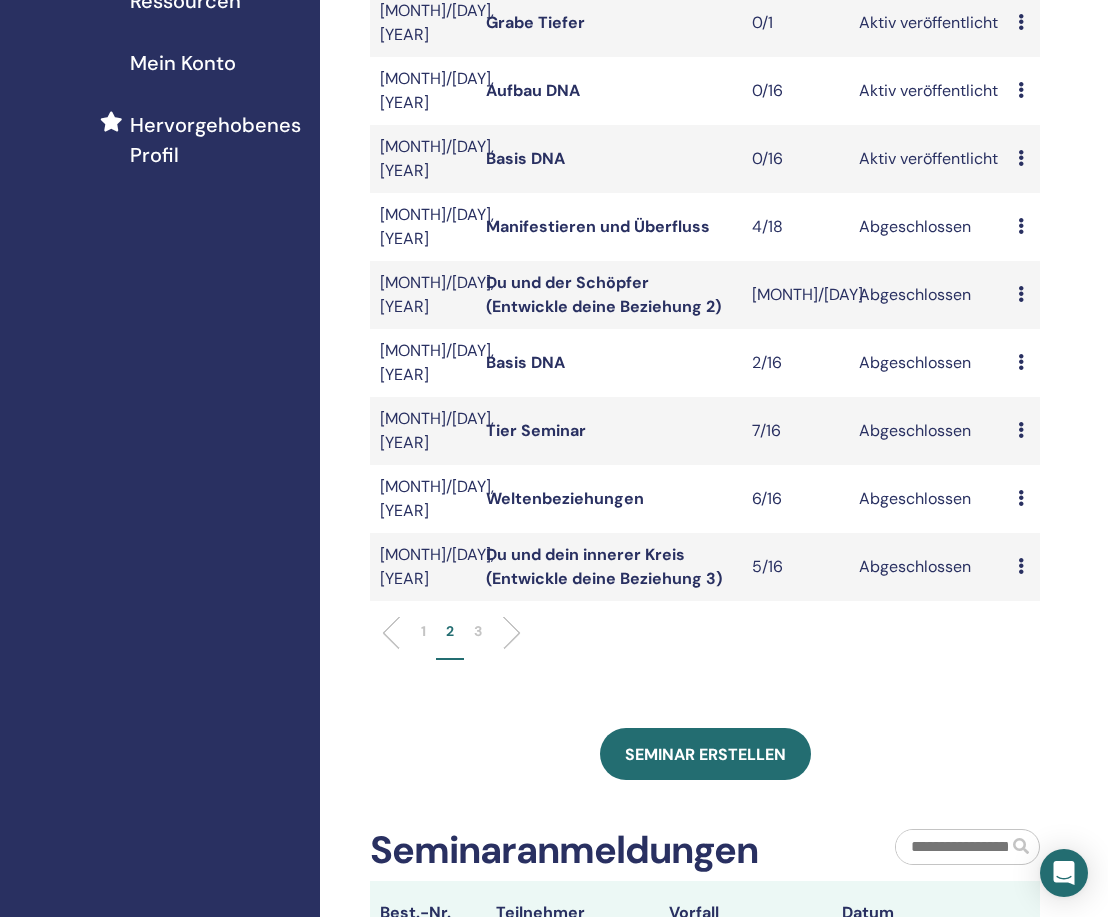 click on "1" at bounding box center (423, 631) 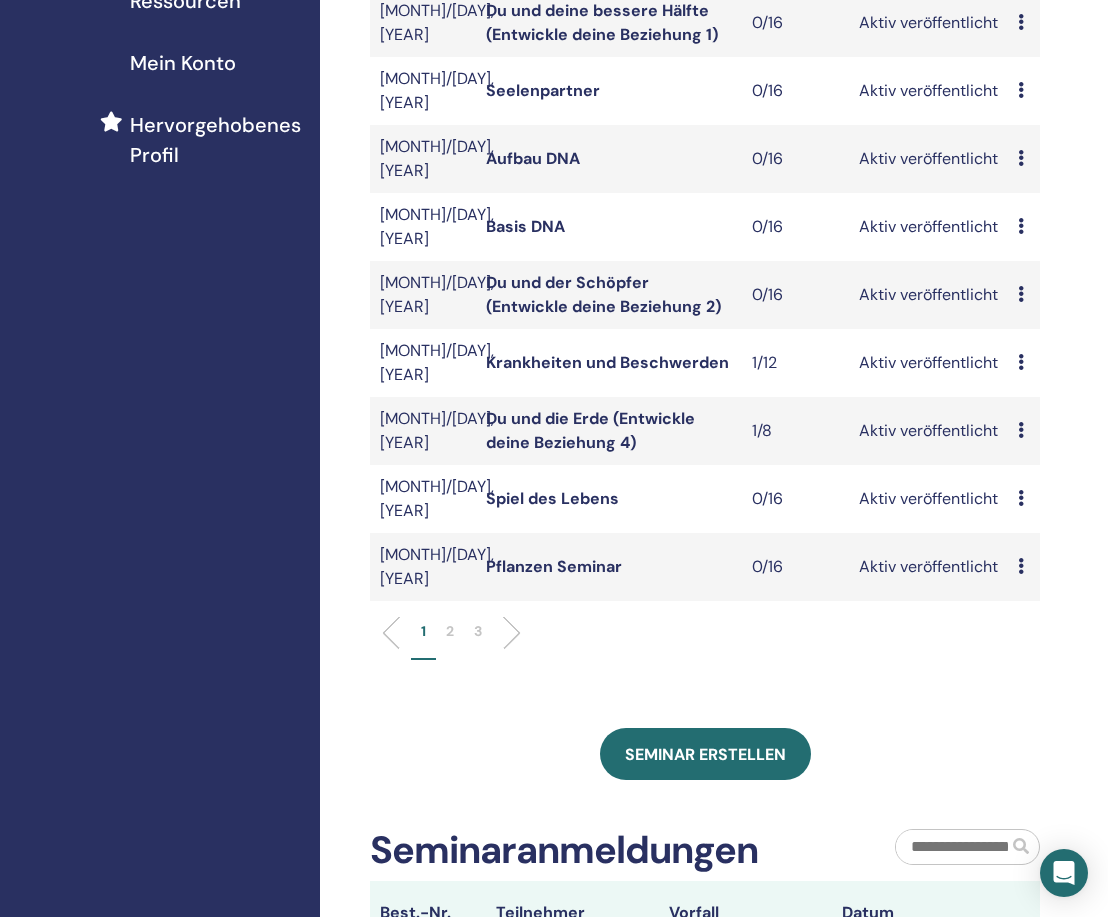 click on "Pflanzen Seminar" at bounding box center (554, 566) 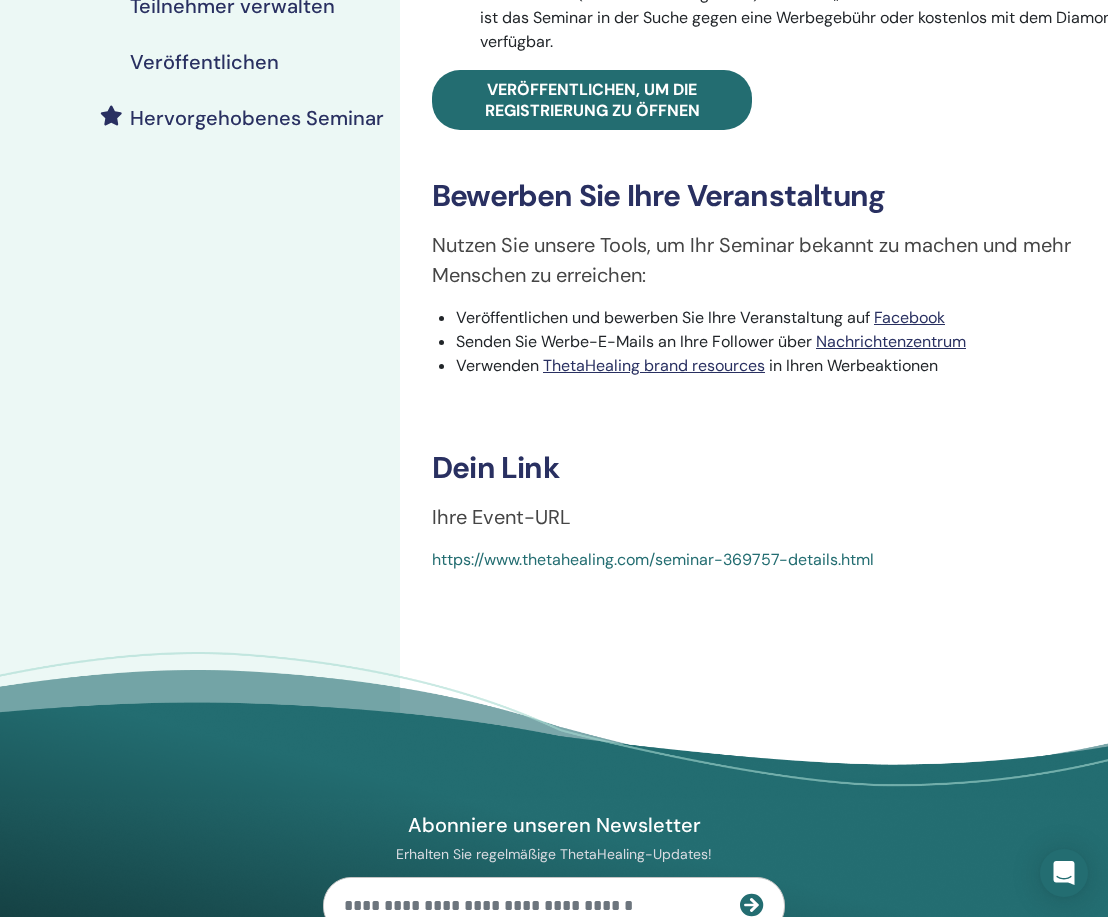 scroll, scrollTop: 573, scrollLeft: 0, axis: vertical 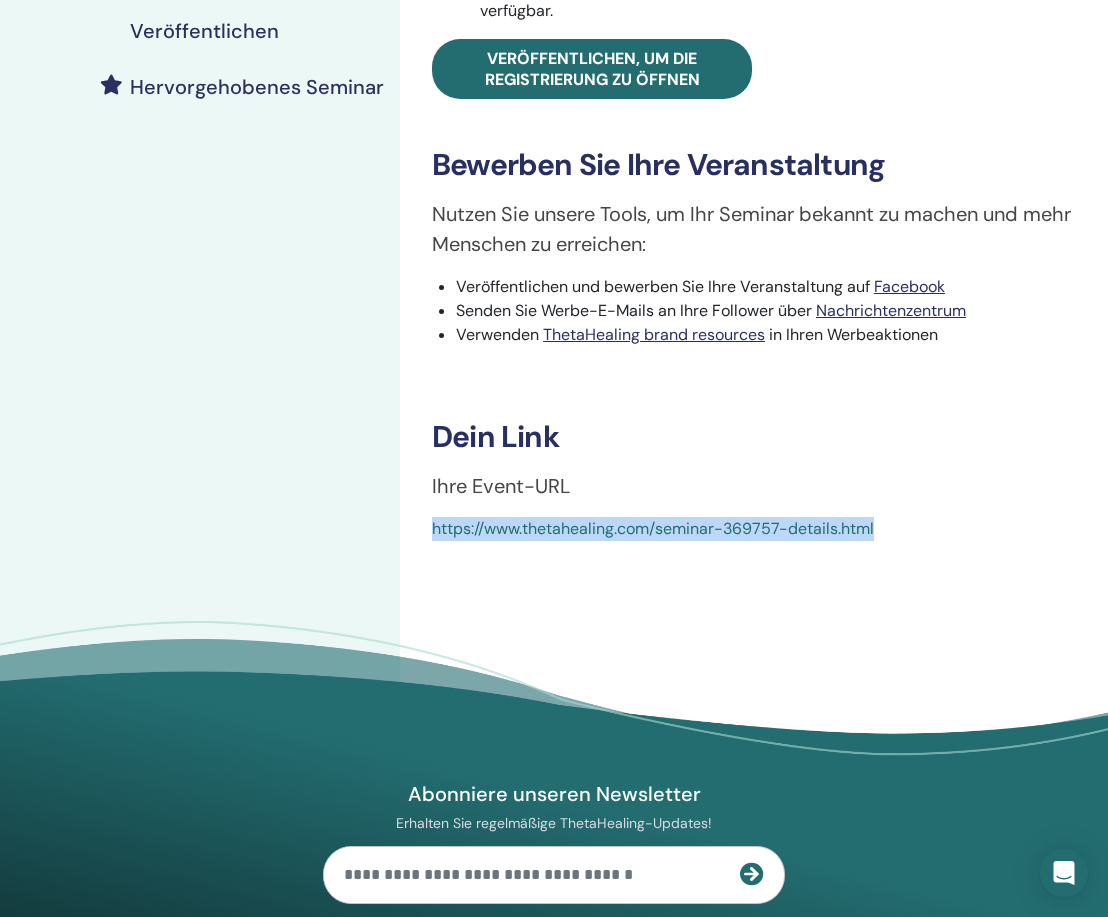 drag, startPoint x: 420, startPoint y: 525, endPoint x: 887, endPoint y: 531, distance: 467.03854 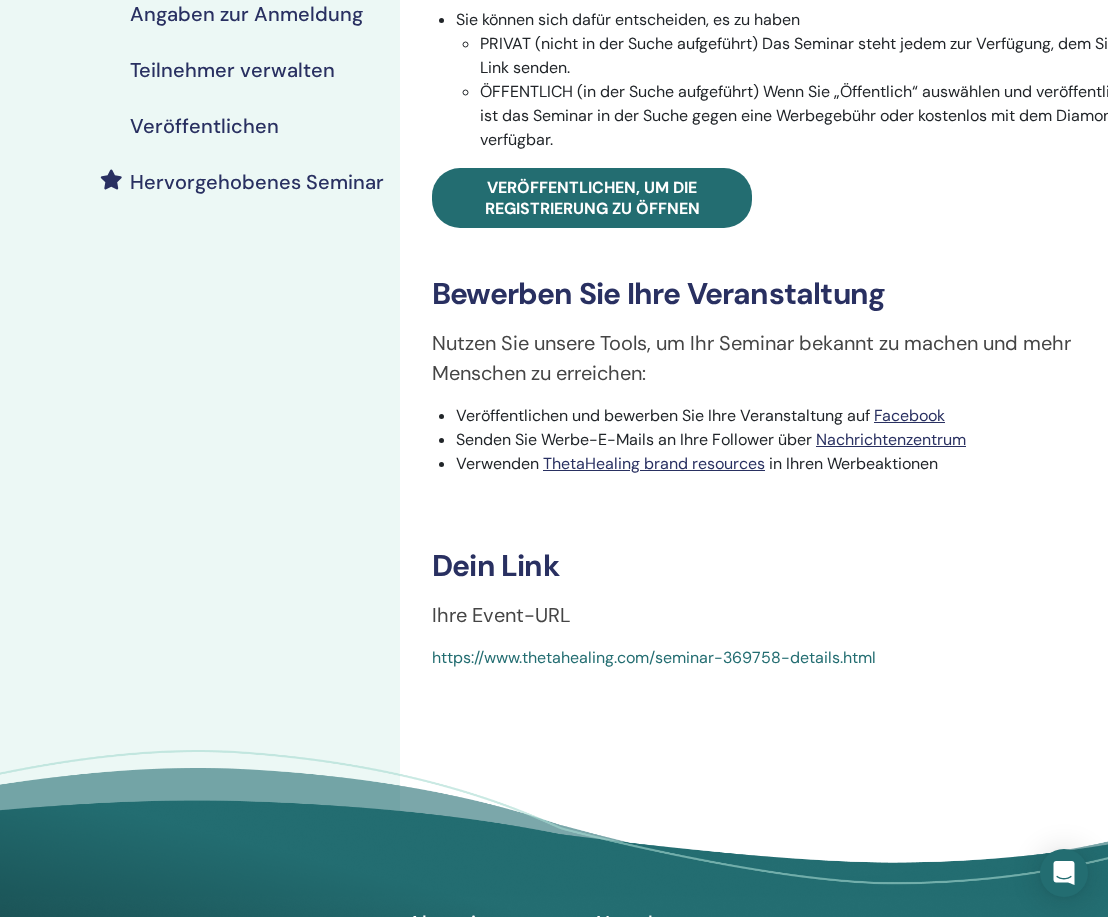 scroll, scrollTop: 537, scrollLeft: 0, axis: vertical 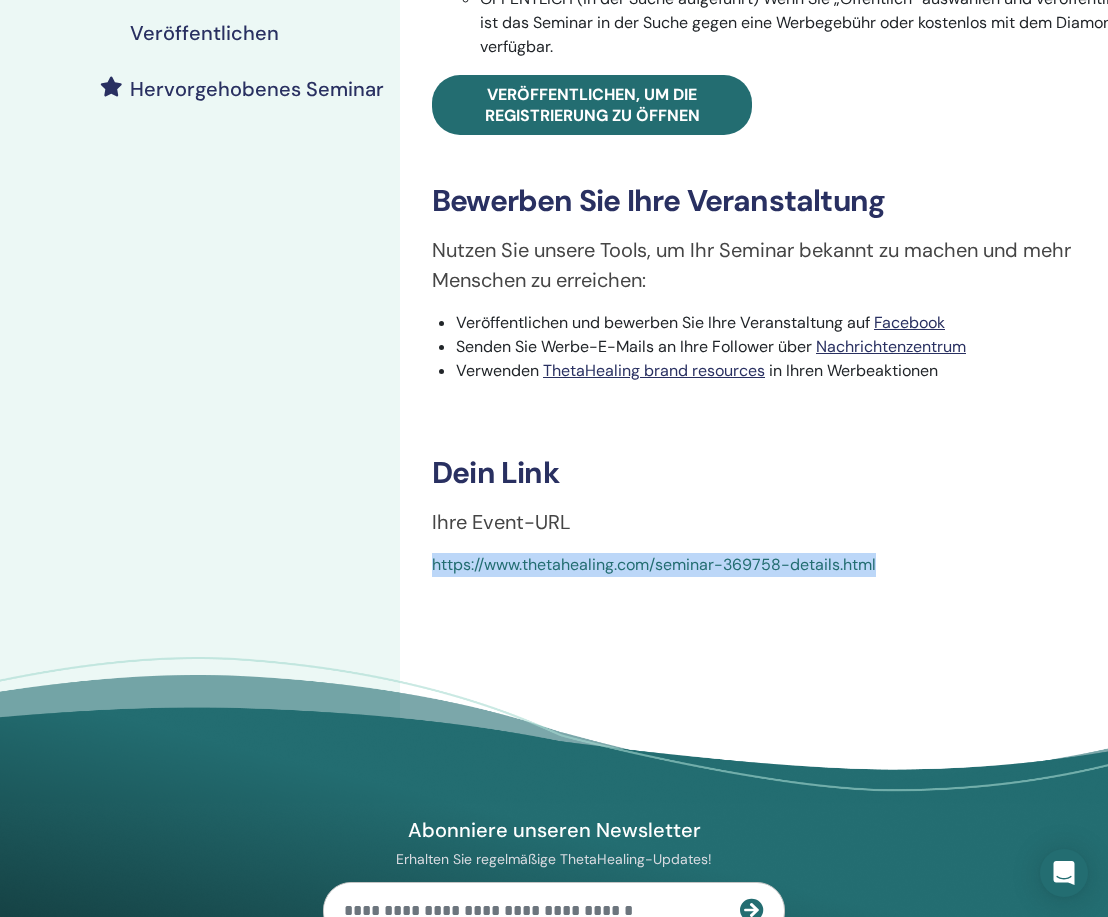 drag, startPoint x: 427, startPoint y: 560, endPoint x: 922, endPoint y: 563, distance: 495.0091 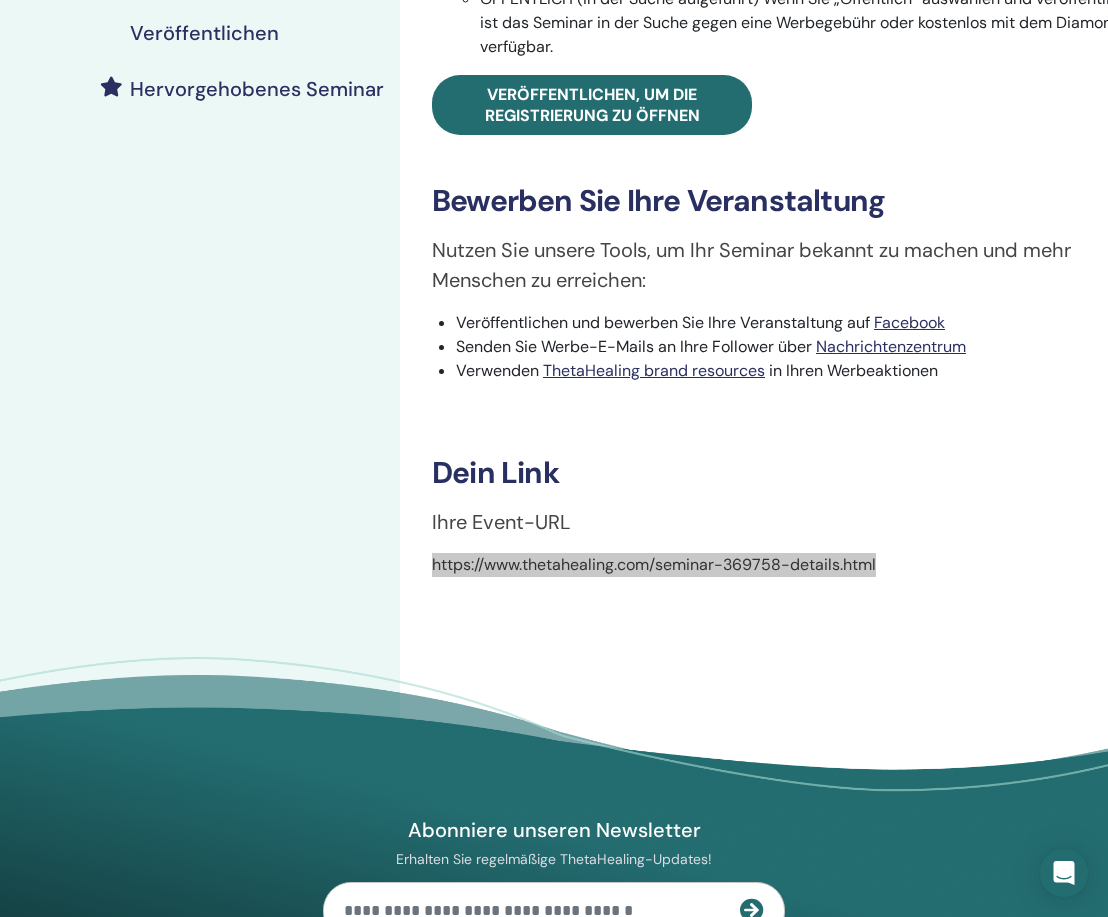 click on "Plant Seminar Ereignistyp Online Ereignisstatus Aktiv veröffentlicht Anmeldungen 0/16 Veröffentlichen Sie Ihr Seminar Damit sich Ihre Studierenden registrieren können, müssen Sie Ihr Seminar veröffentlichen. Sie können sich dafür entscheiden, es zu haben PRIVAT (nicht in der Suche aufgeführt) Das Seminar steht jedem zur Verfügung, dem Sie Ihren Link senden. ÖFFENTLICH (in der Suche aufgeführt) Wenn Sie „Öffentlich“ auswählen und veröffentlichen, ist das Seminar in der Suche gegen eine Werbegebühr oder kostenlos mit dem Diamond-Plan verfügbar. Veröffentlichen, um die Registrierung zu öffnen Bewerben Sie Ihre Veranstaltung Nutzen Sie unsere Tools, um Ihr Seminar bekannt zu machen und mehr Menschen zu erreichen: Veröffentlichen und bewerben Sie Ihre Veranstaltung auf   Facebook Senden Sie Werbe-E-Mails an Ihre Follower über   Nachrichtenzentrum Verwenden   ThetaHealing brand resources   in Ihren Werbeaktionen Dein Link Ihre Event-URL" at bounding box center (800, 192) 